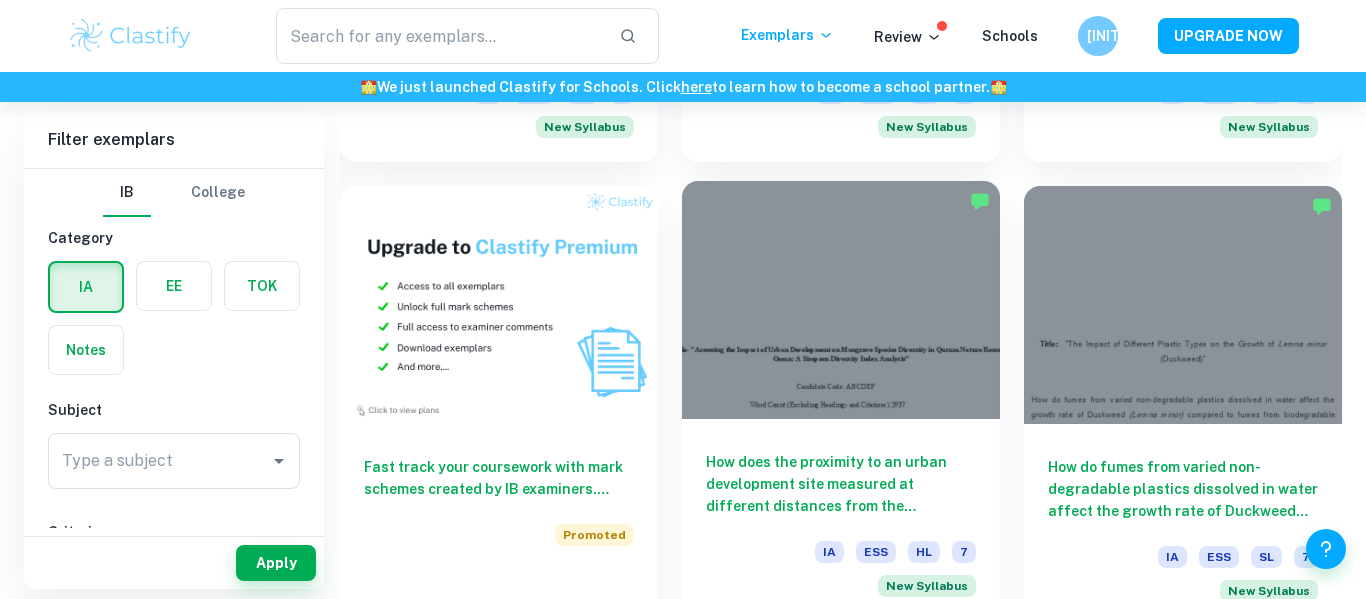 scroll, scrollTop: 1418, scrollLeft: 0, axis: vertical 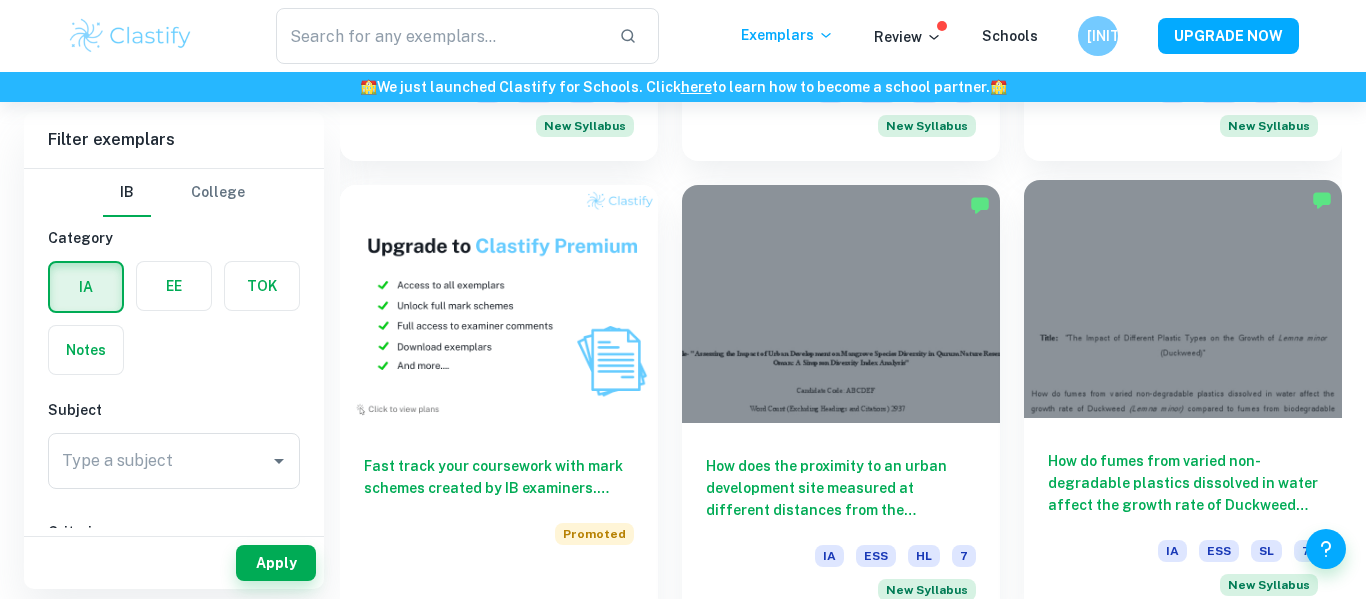 click on "How do fumes from varied non-degradable plastics dissolved in water affect the growth rate of Duckweed (Lemna minor) compared to fumes from biodegradable  plastics?" at bounding box center [1183, 483] 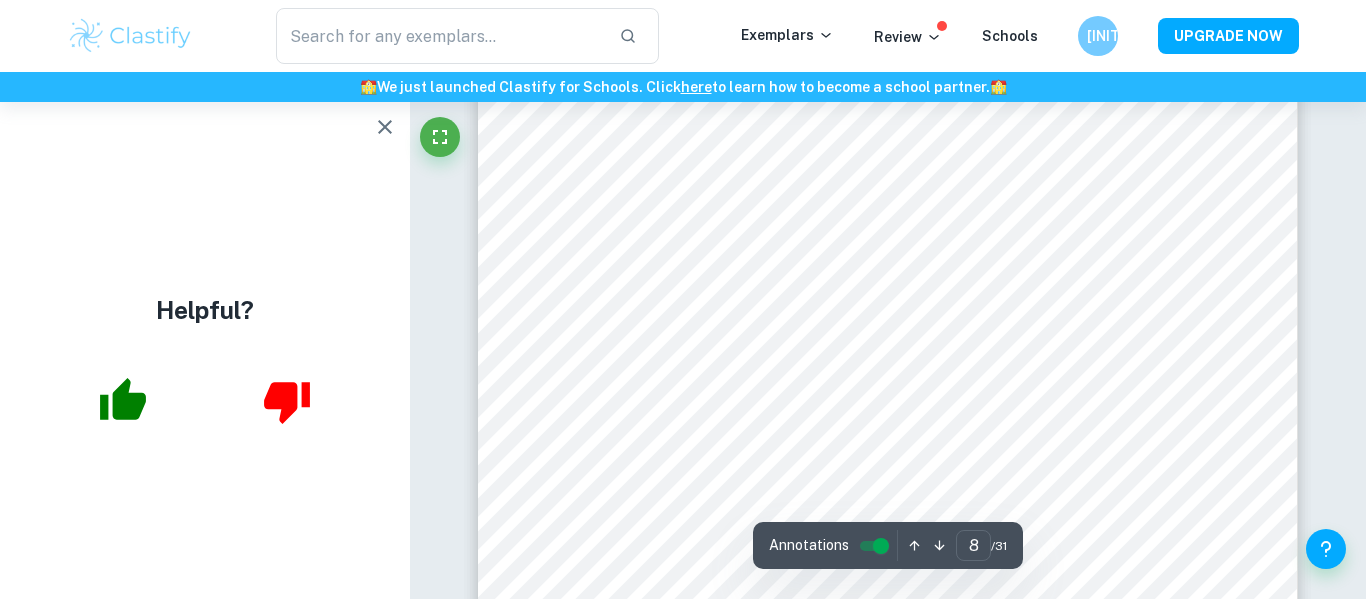 scroll, scrollTop: 8037, scrollLeft: 0, axis: vertical 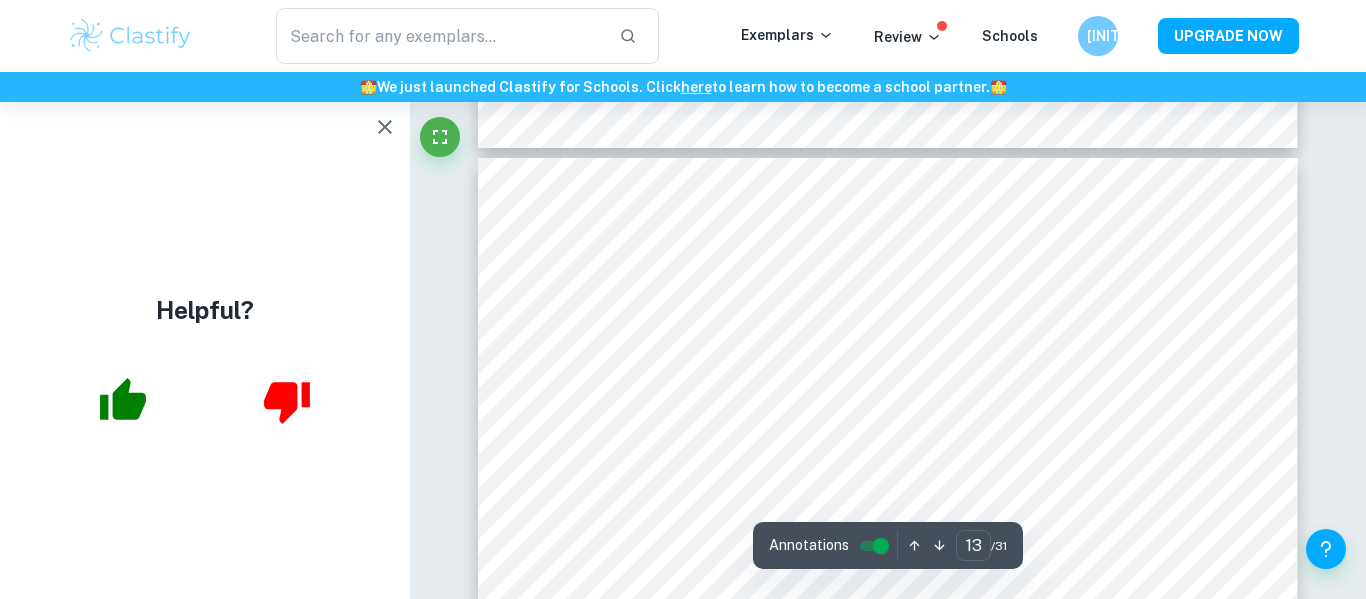 type on "14" 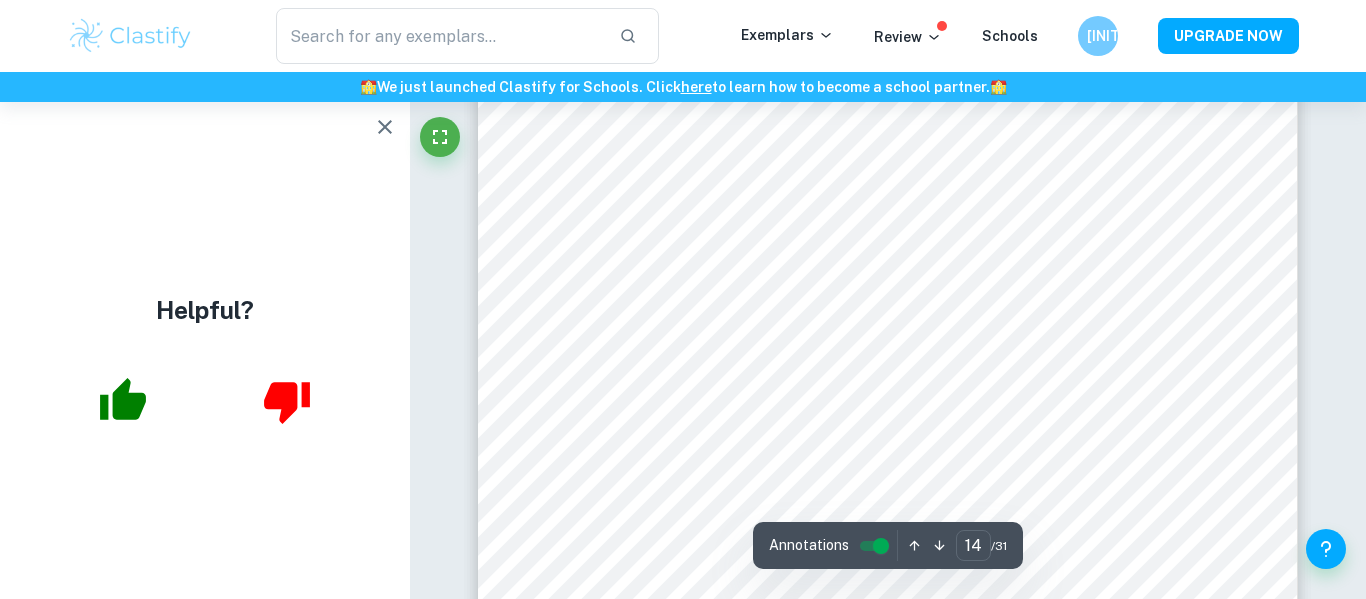 scroll, scrollTop: 14589, scrollLeft: 0, axis: vertical 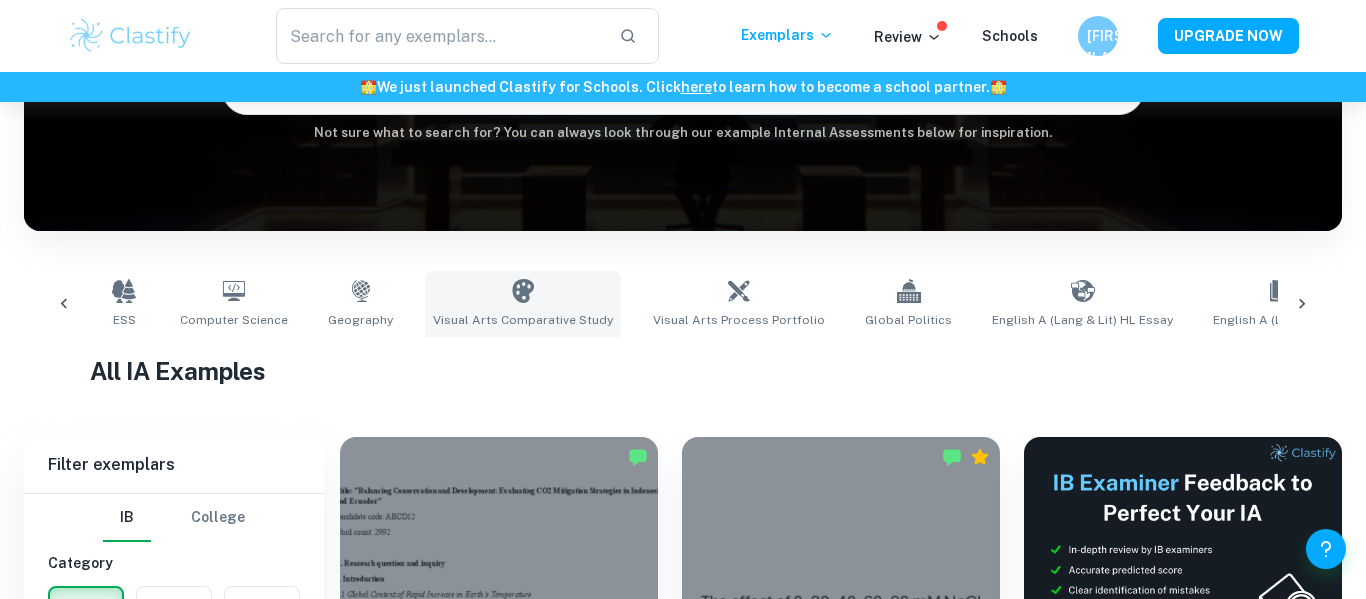 click on "Visual Arts Process Portfolio" at bounding box center [739, 320] 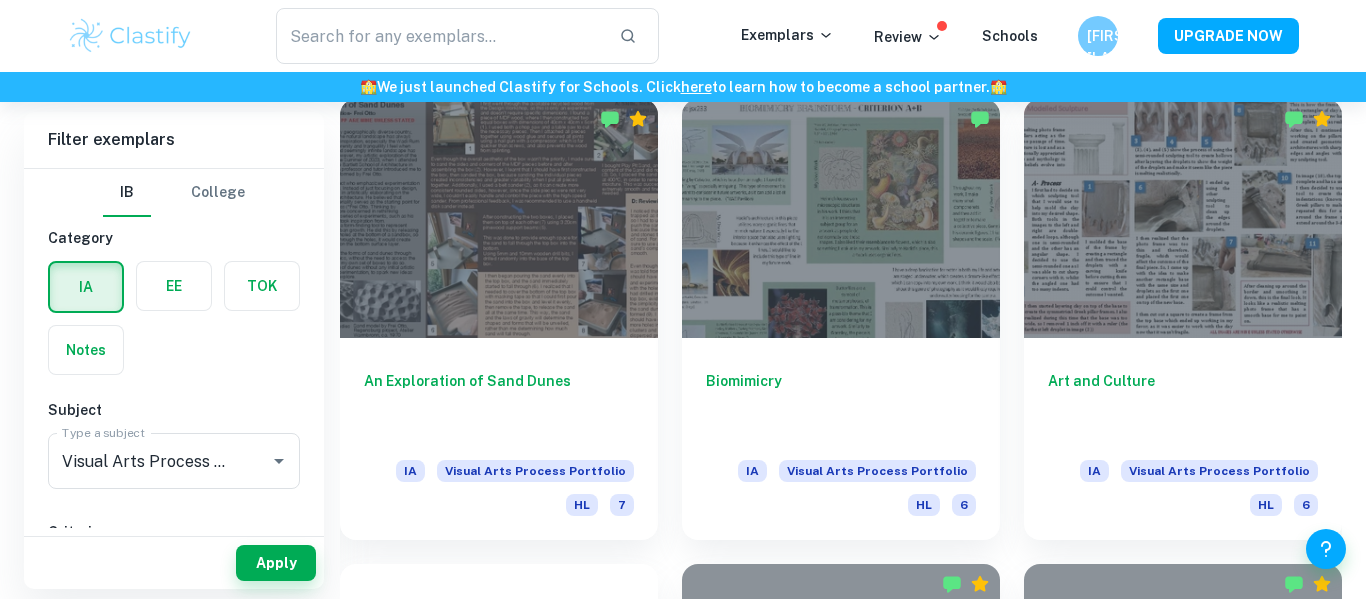 scroll, scrollTop: 943, scrollLeft: 0, axis: vertical 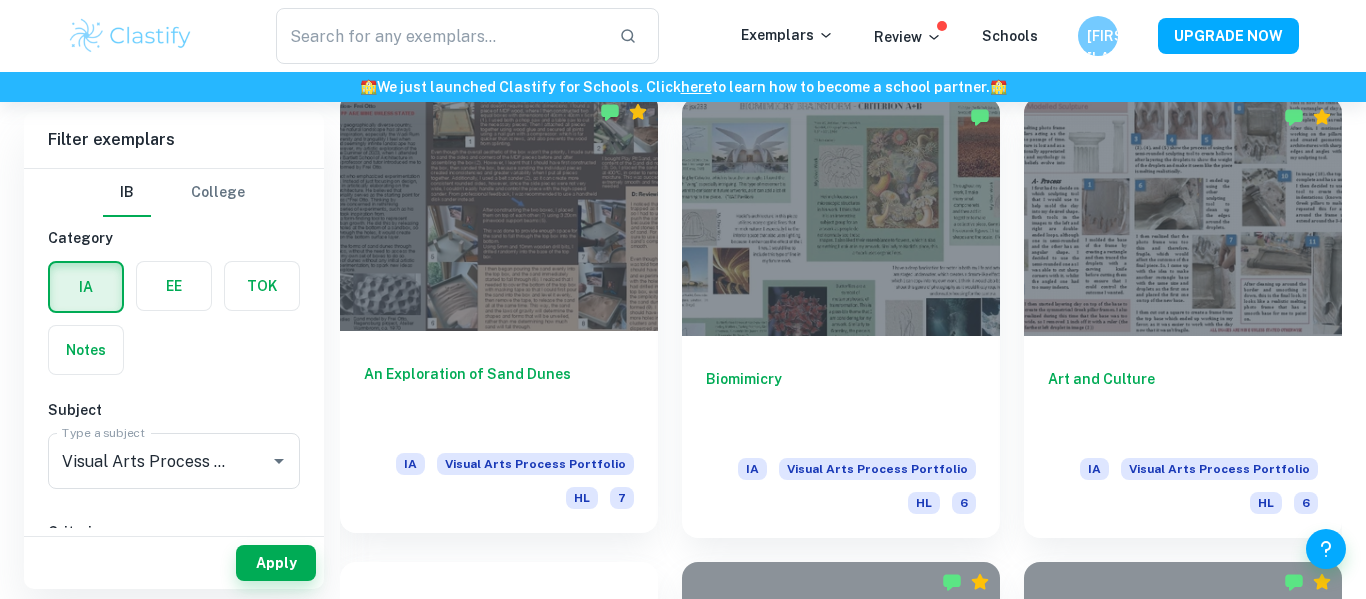 click on "An Exploration of Sand Dunes IA Visual Arts Process Portfolio HL 7" at bounding box center [499, 432] 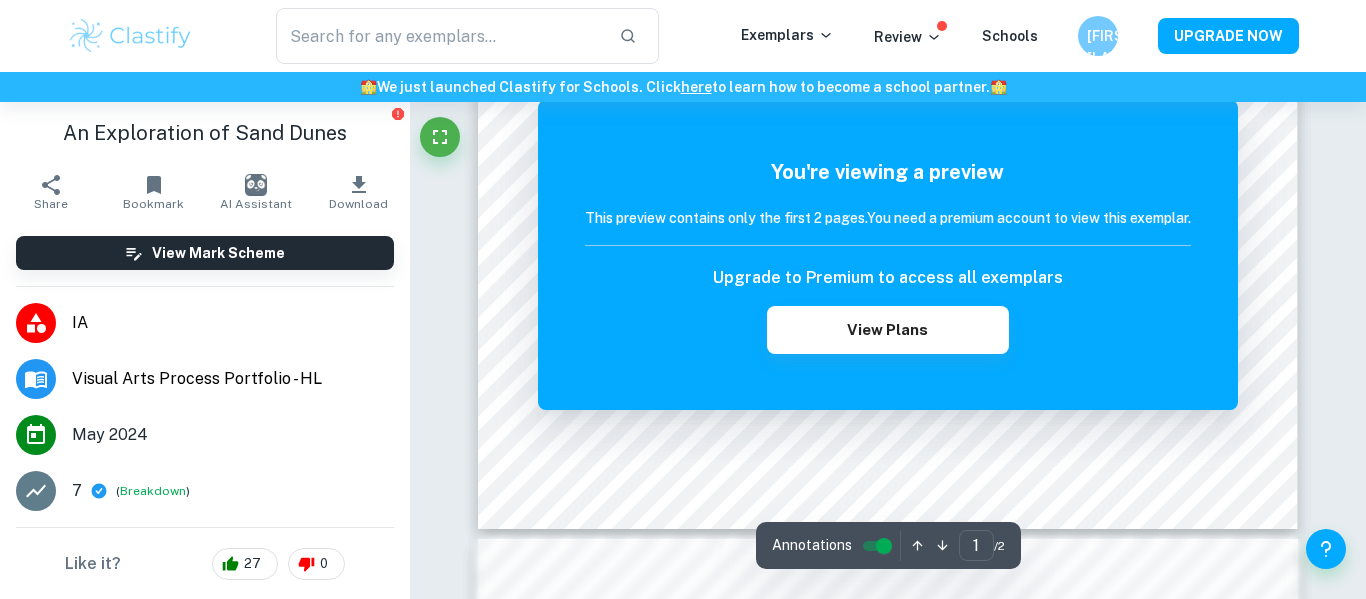 scroll, scrollTop: 0, scrollLeft: 0, axis: both 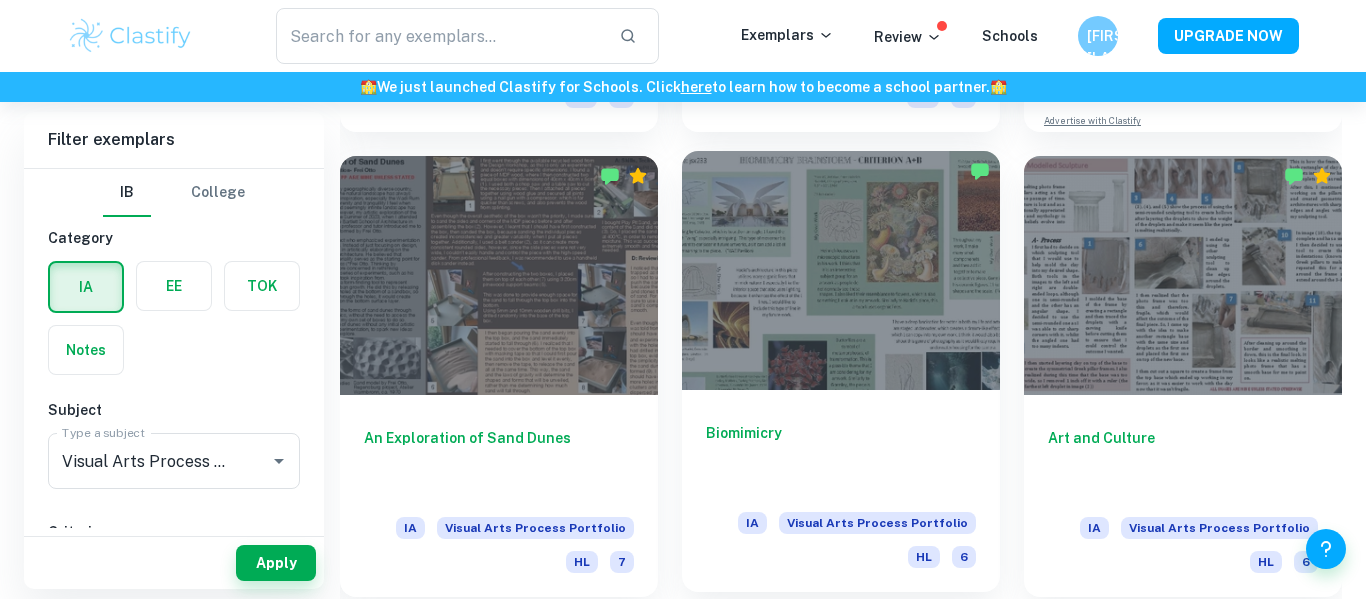 click on "Biomimicry" at bounding box center (841, 455) 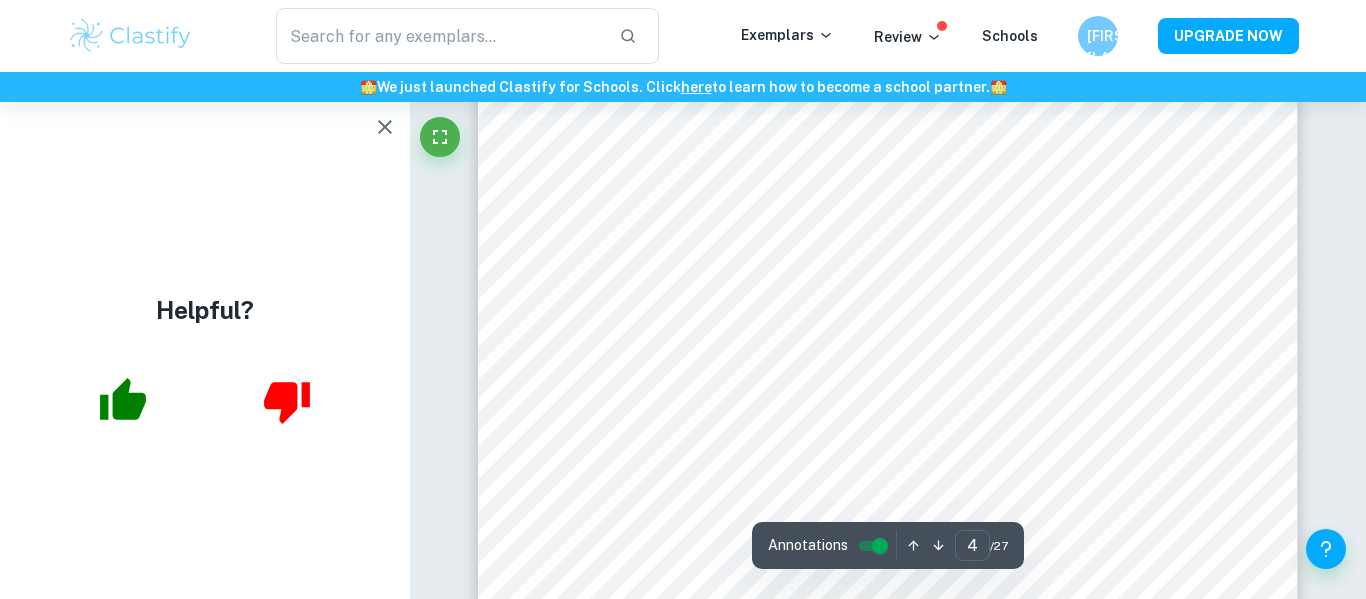 scroll, scrollTop: 2111, scrollLeft: 0, axis: vertical 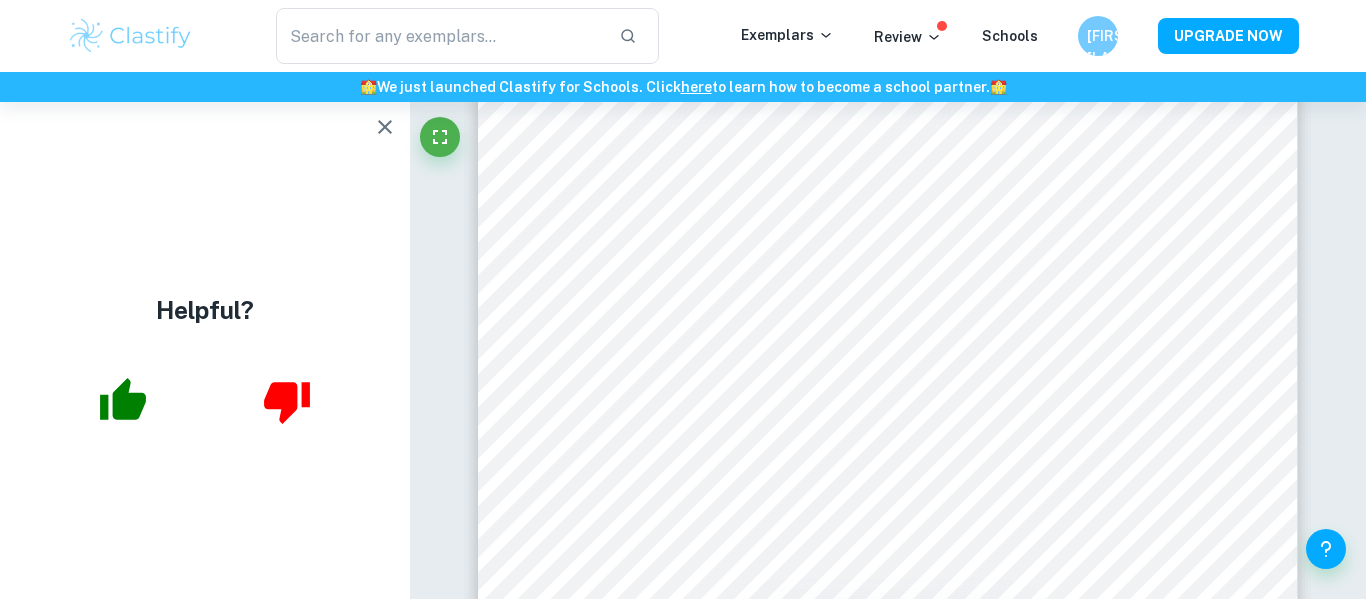 click 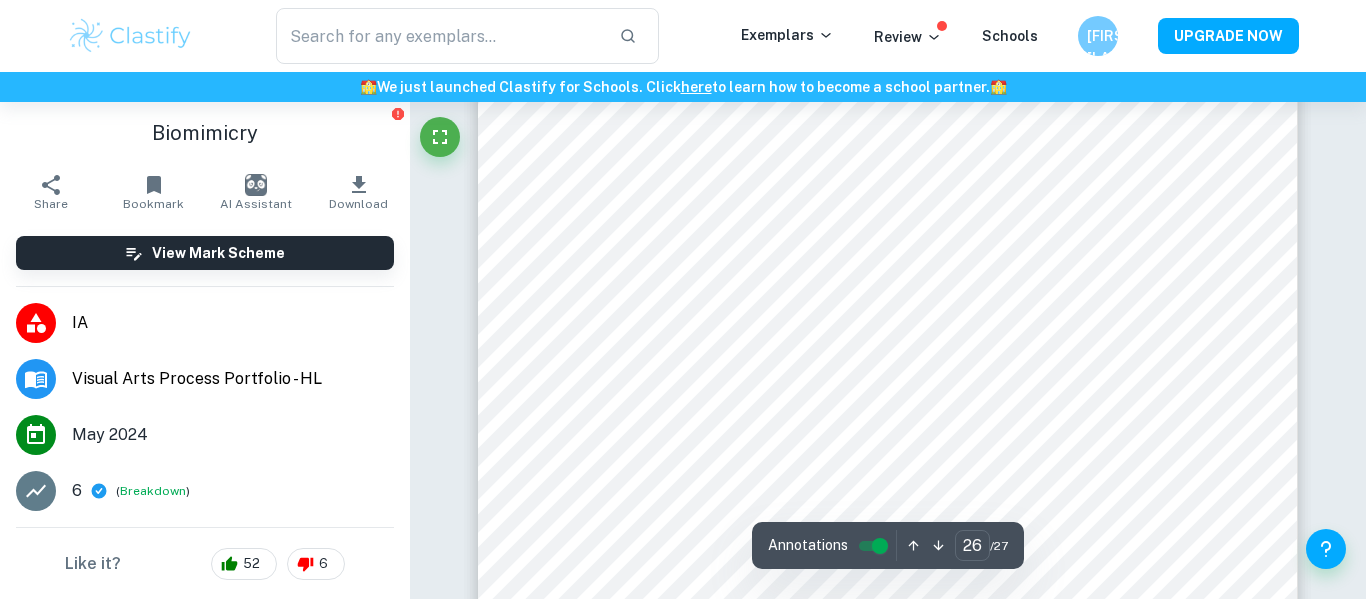 scroll, scrollTop: 15461, scrollLeft: 0, axis: vertical 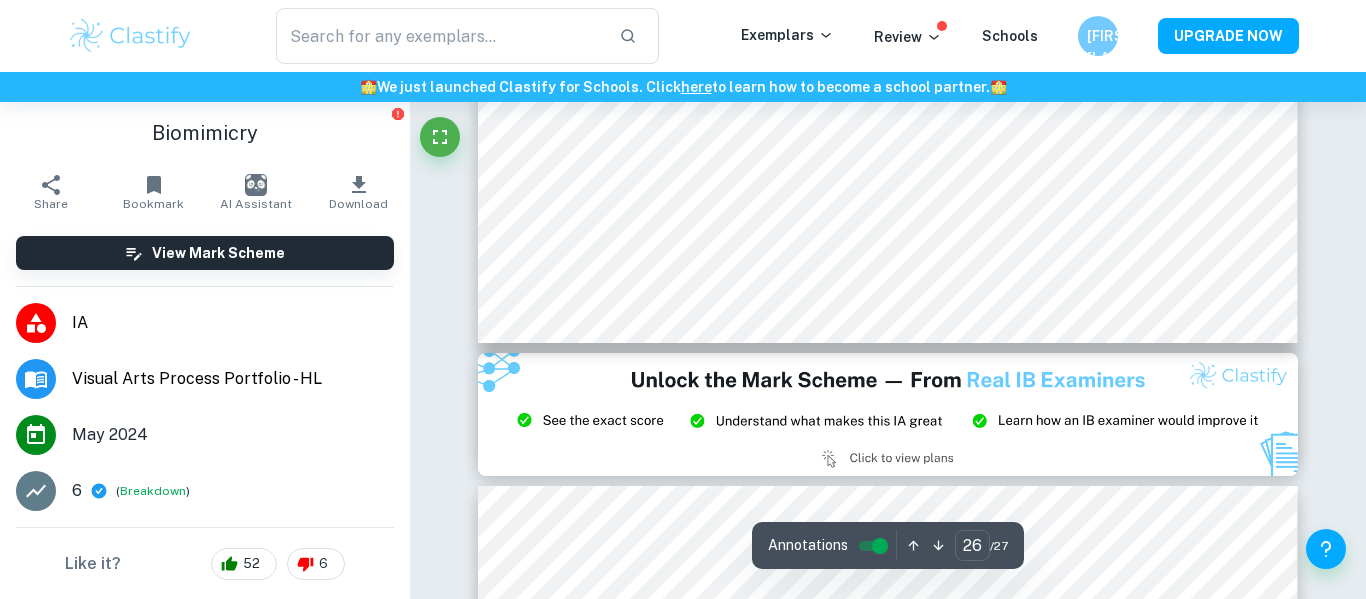 type on "27" 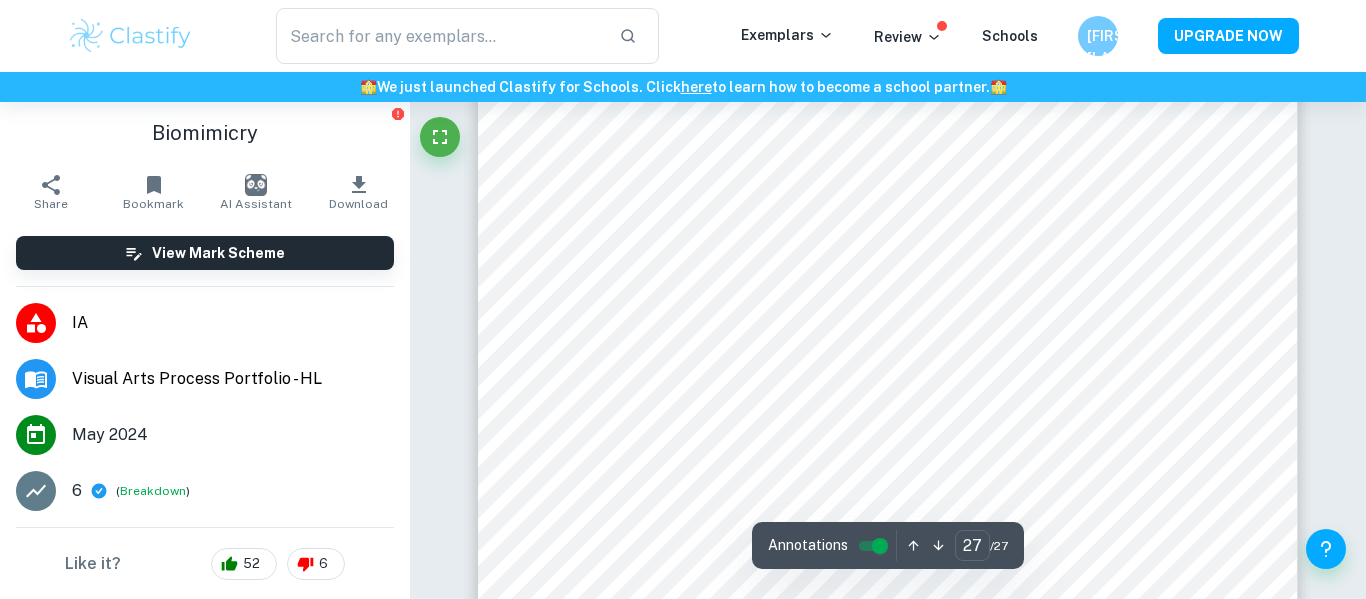 scroll, scrollTop: 16234, scrollLeft: 0, axis: vertical 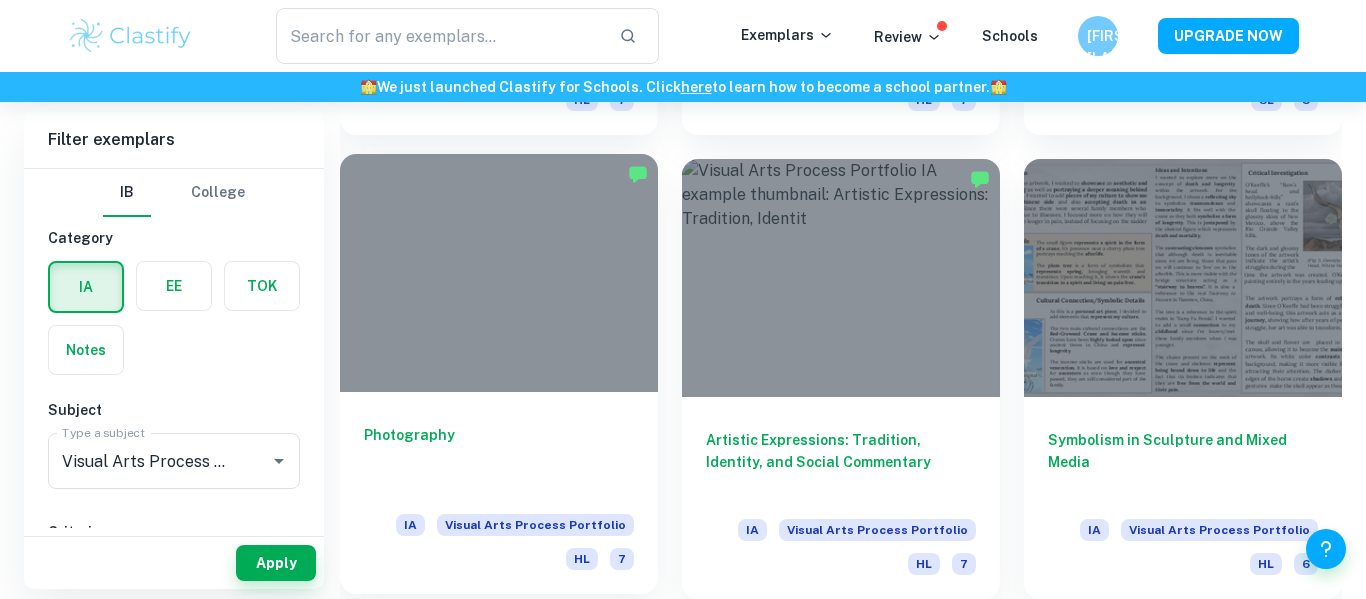 click on "Photography IA Visual Arts Process Portfolio HL 7" at bounding box center [499, 493] 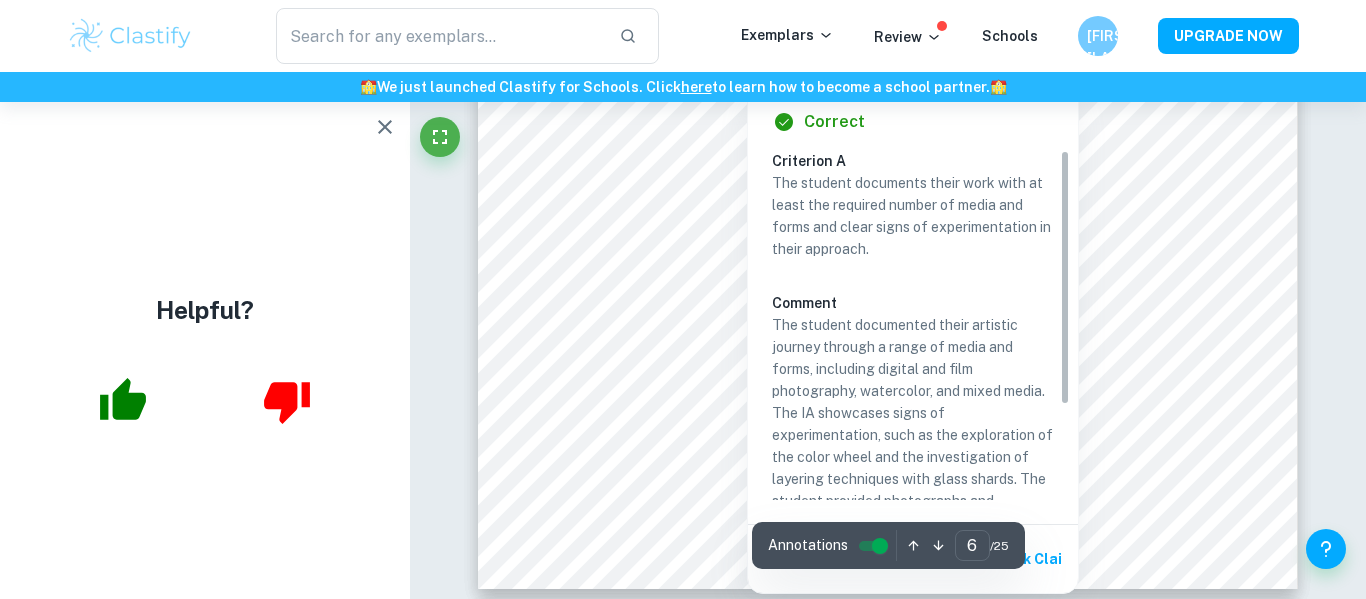 scroll, scrollTop: 3324, scrollLeft: 0, axis: vertical 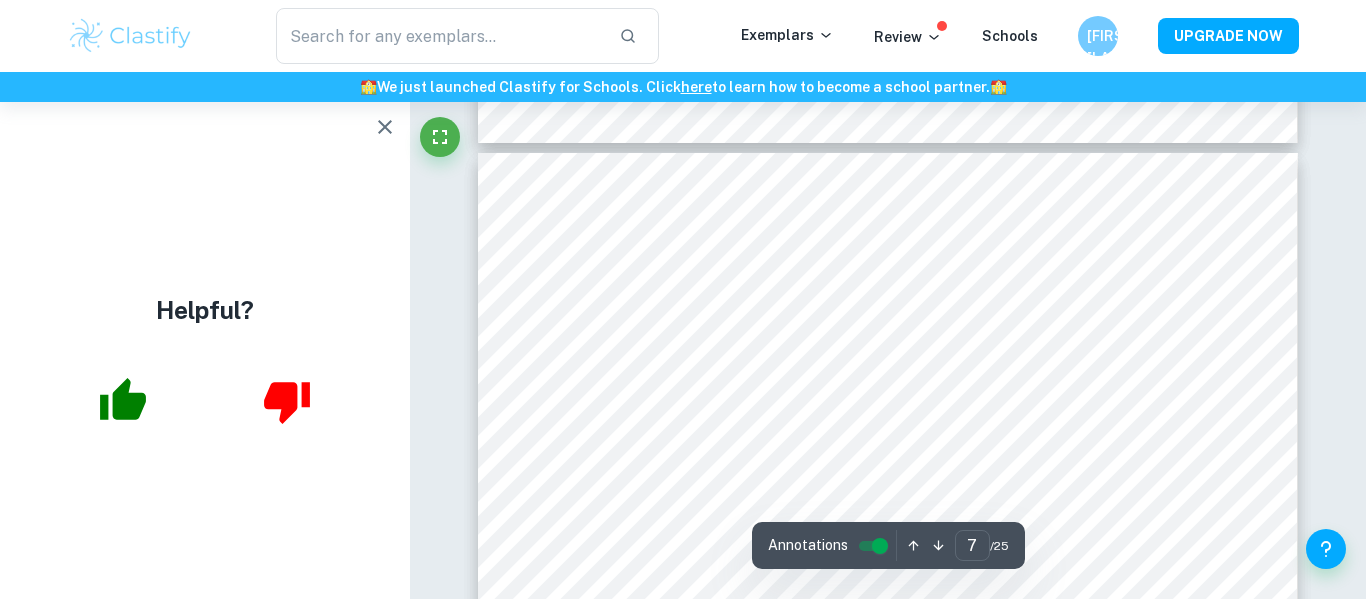click 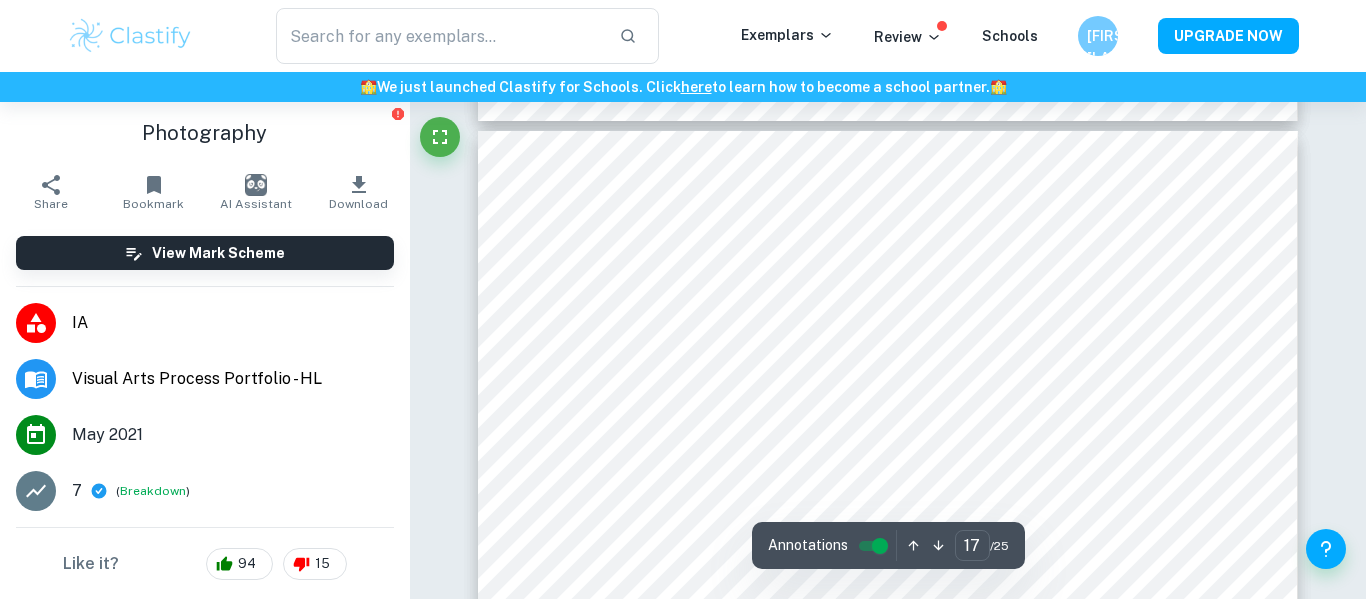 scroll, scrollTop: 9946, scrollLeft: 0, axis: vertical 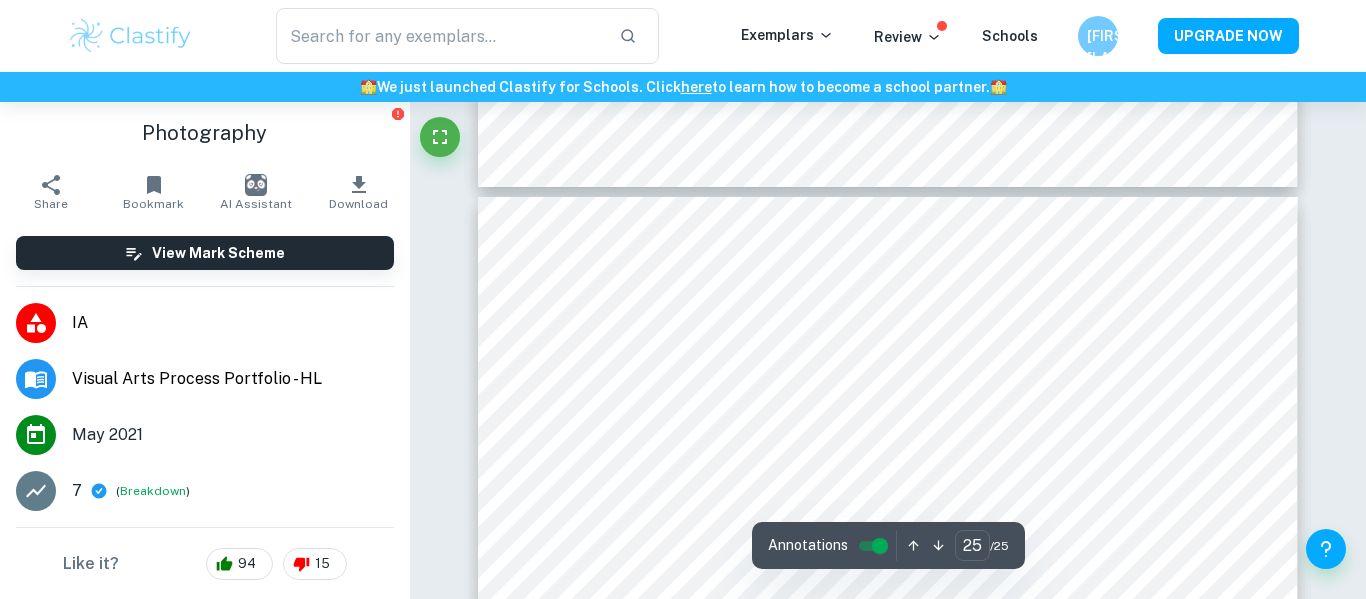 type on "24" 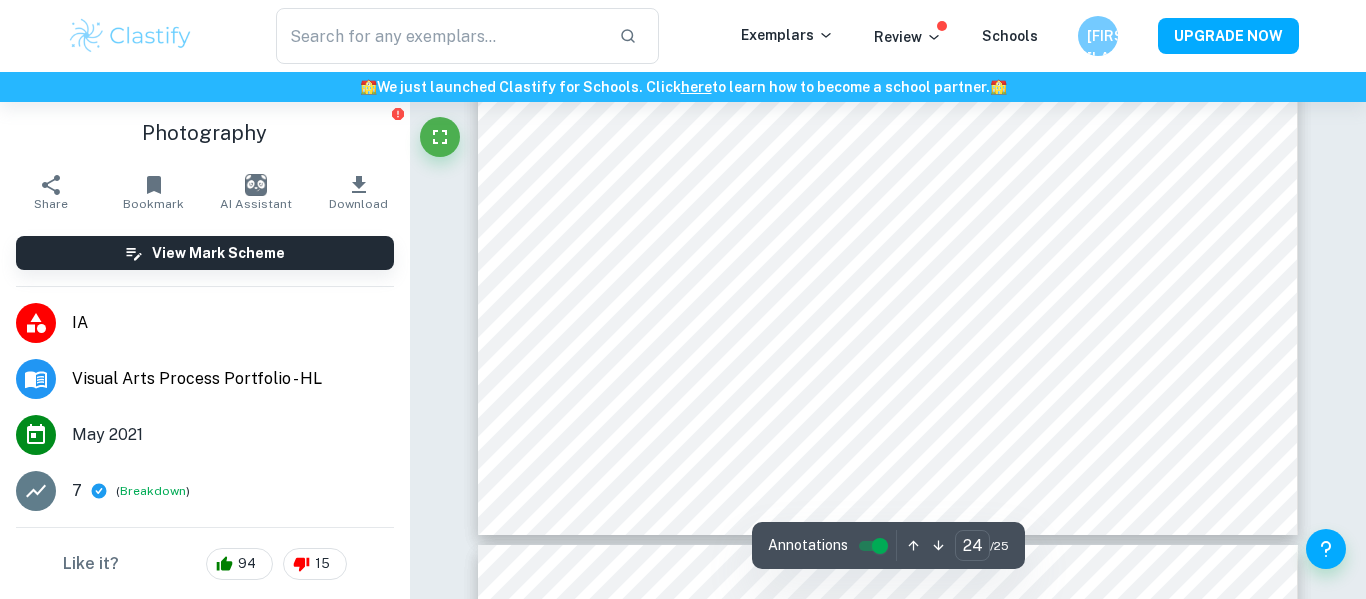 scroll, scrollTop: 14377, scrollLeft: 0, axis: vertical 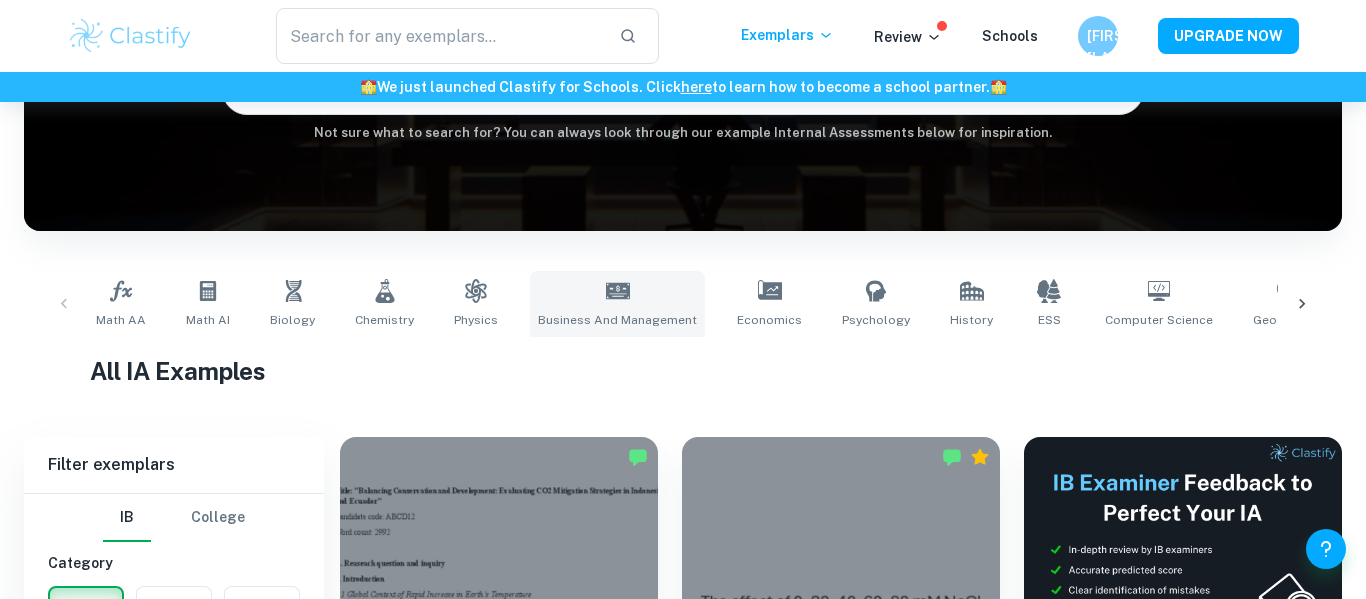 click 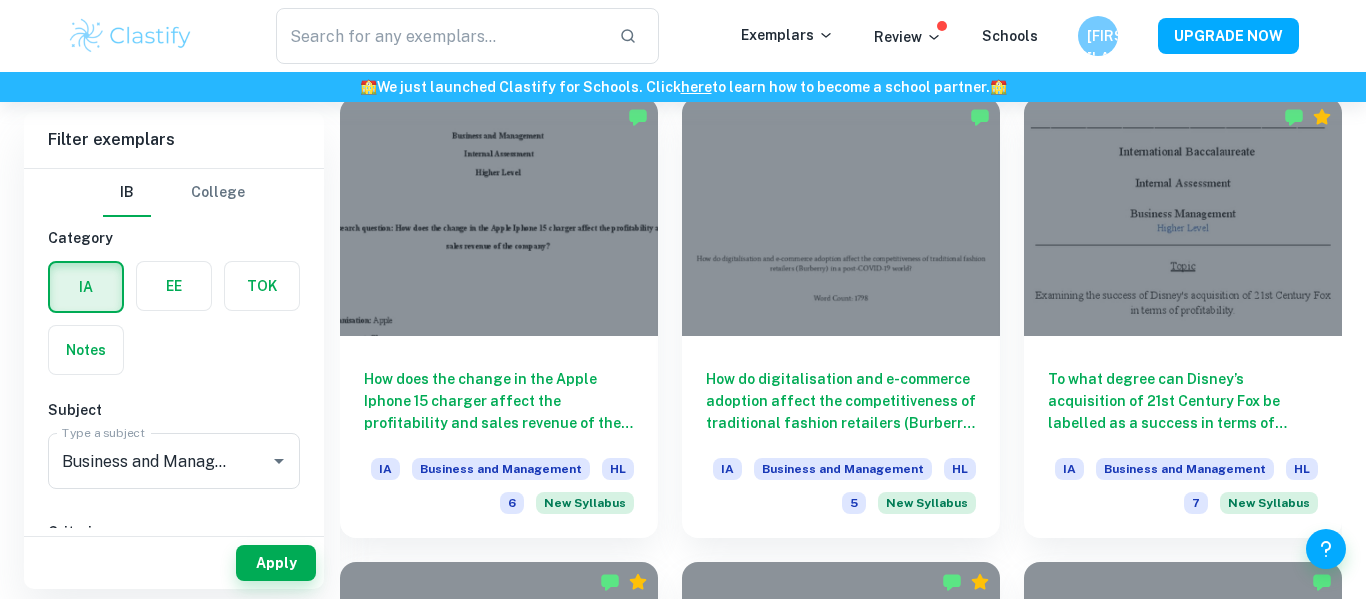 scroll, scrollTop: 1974, scrollLeft: 0, axis: vertical 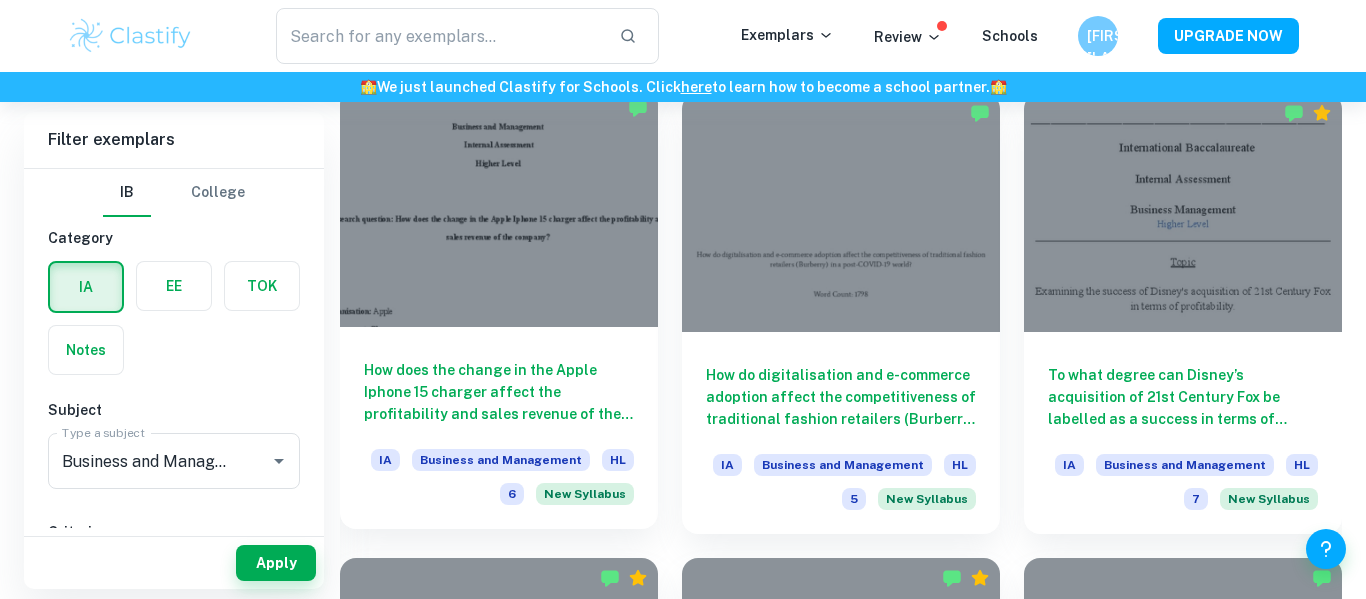 click at bounding box center [499, 207] 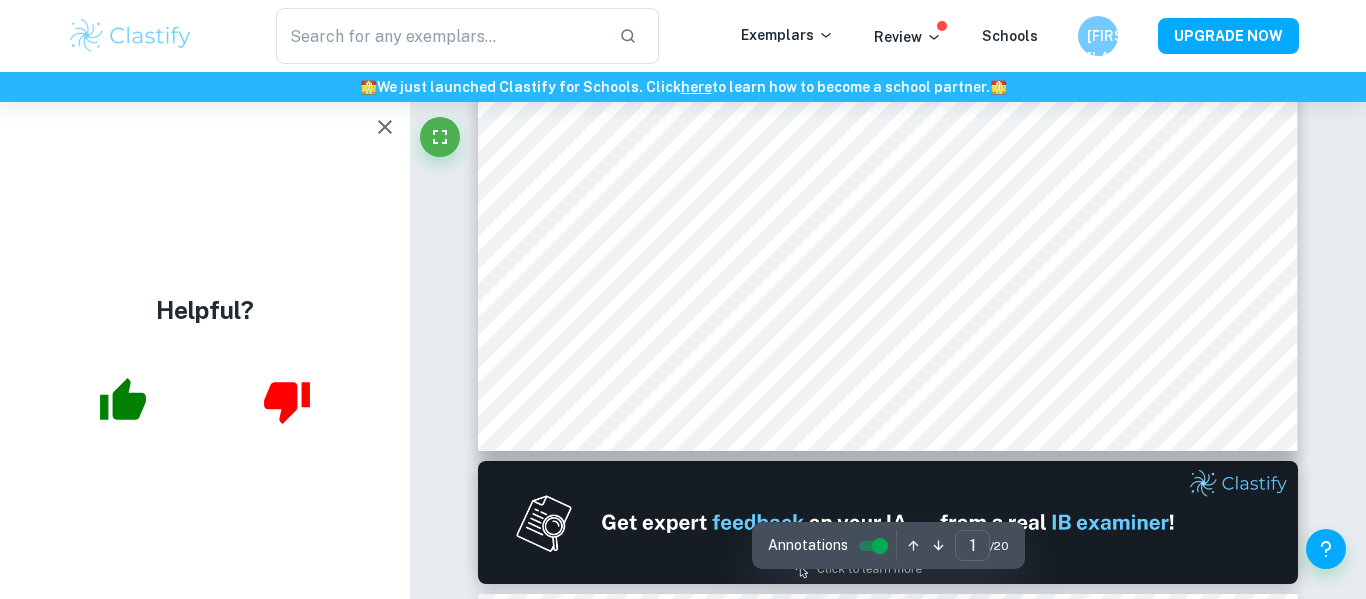 scroll, scrollTop: 846, scrollLeft: 0, axis: vertical 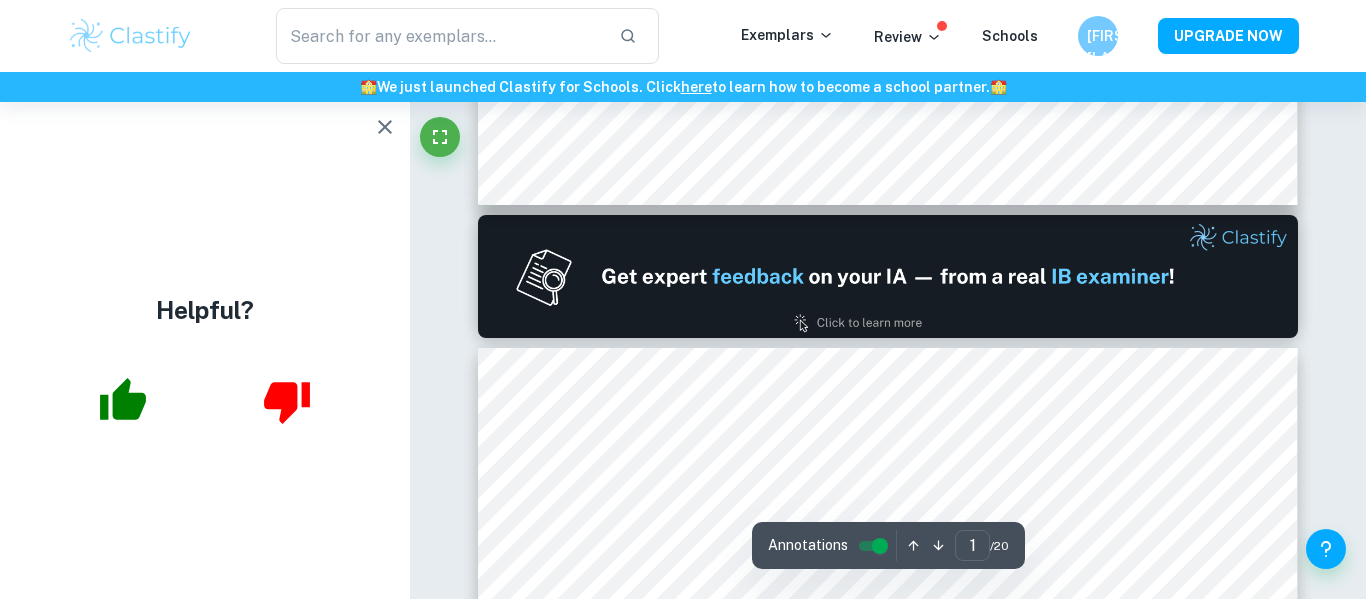 type on "2" 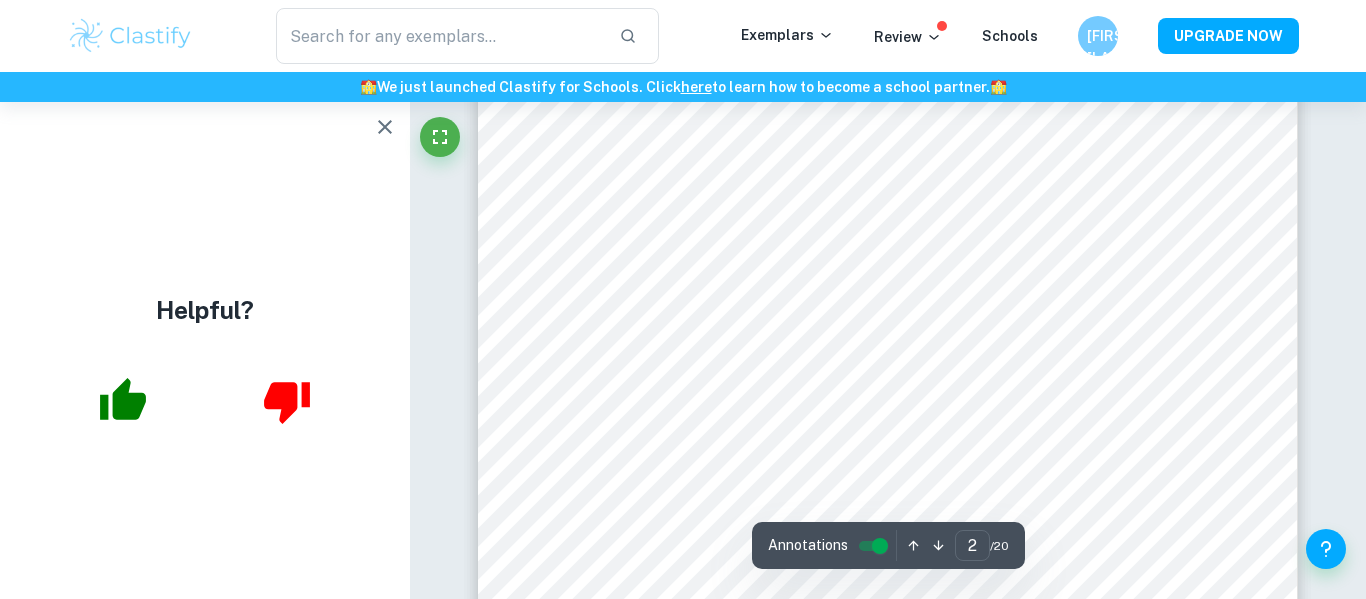 scroll, scrollTop: 1562, scrollLeft: 0, axis: vertical 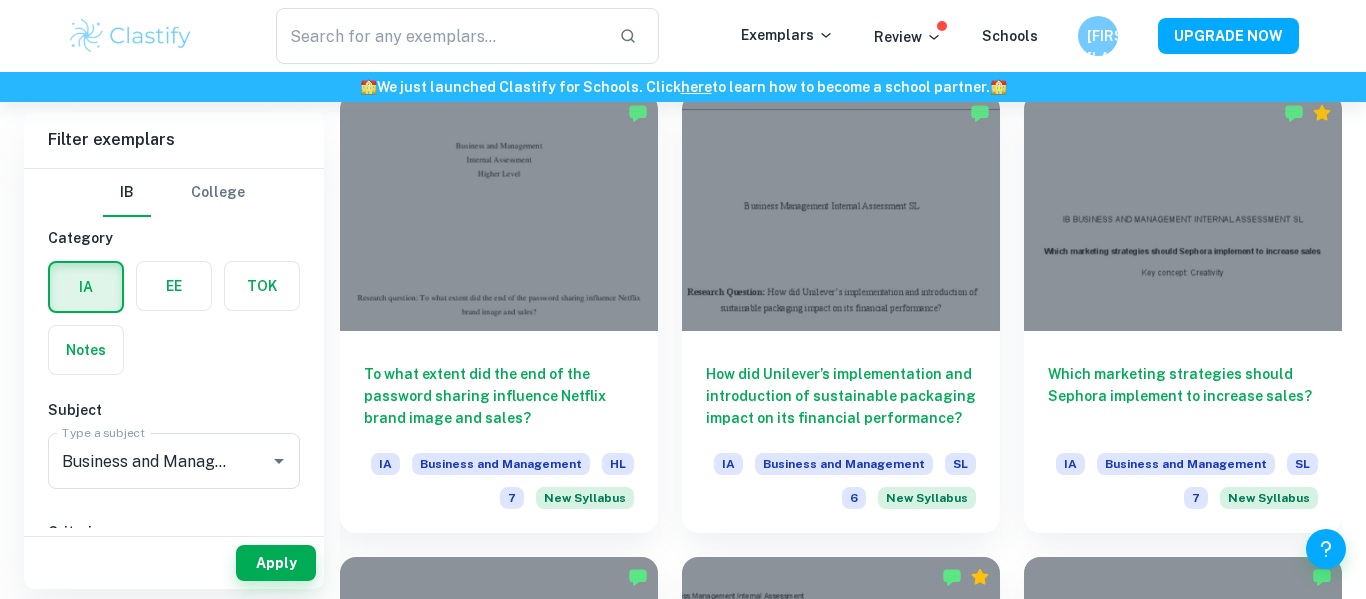 click on "How did Unilever’s implementation and introduction of sustainable packaging impact on its financial performance?  IA Business and Management SL 6 New Syllabus" at bounding box center [829, 301] 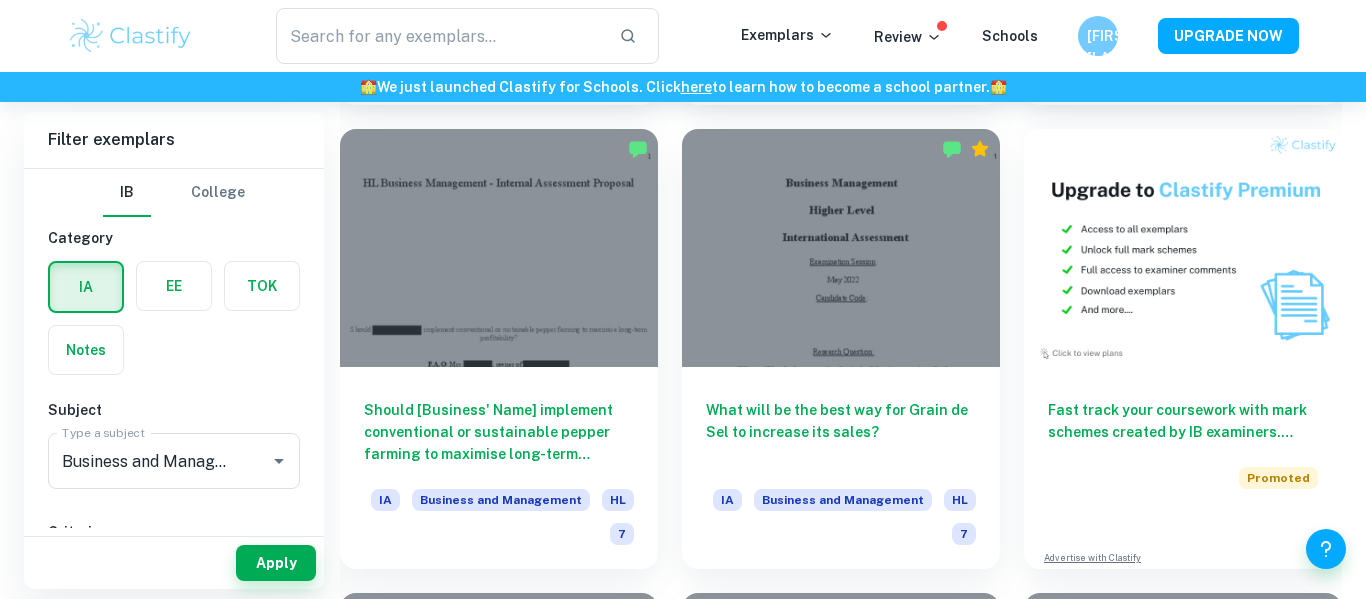 scroll, scrollTop: 13550, scrollLeft: 0, axis: vertical 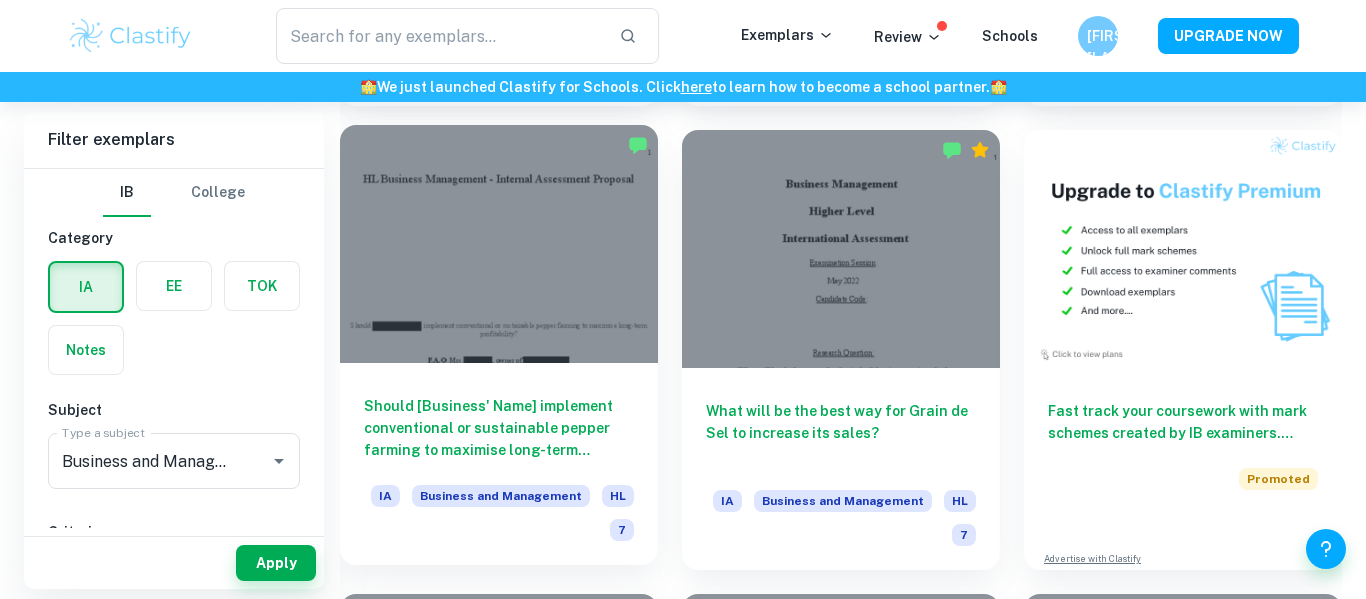 click on "Should [Business' Name] implement  conventional or sustainable pepper farming to maximise long-term profitability?" at bounding box center (499, 428) 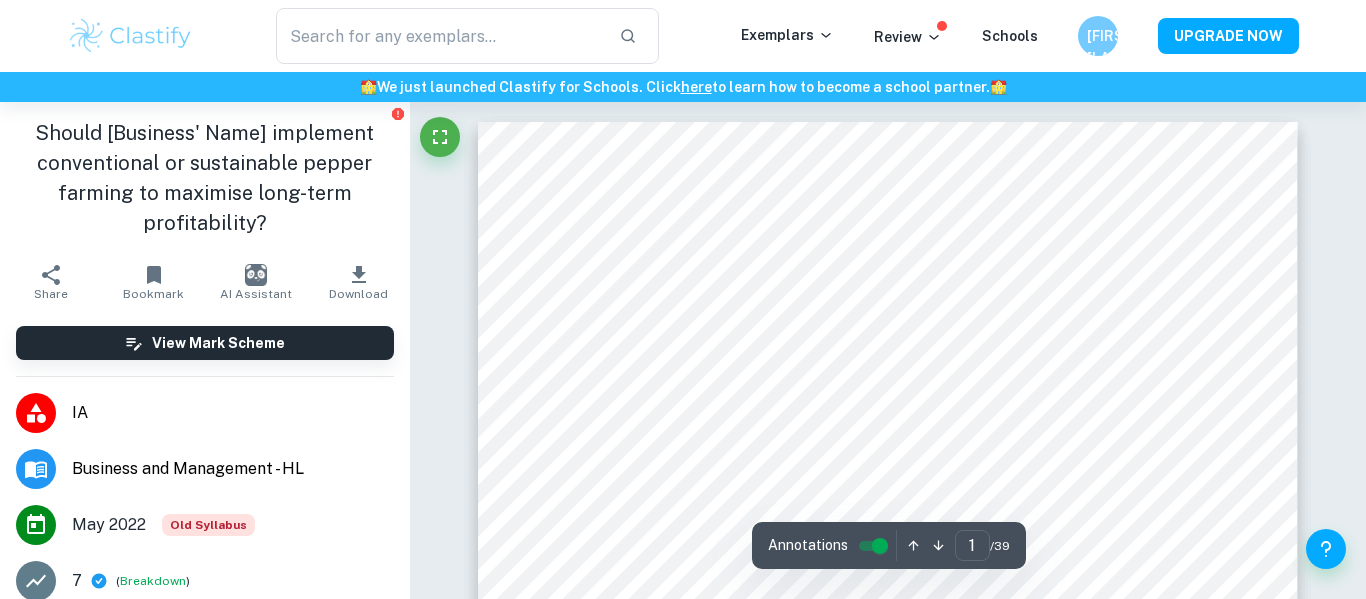 scroll, scrollTop: 292, scrollLeft: 0, axis: vertical 